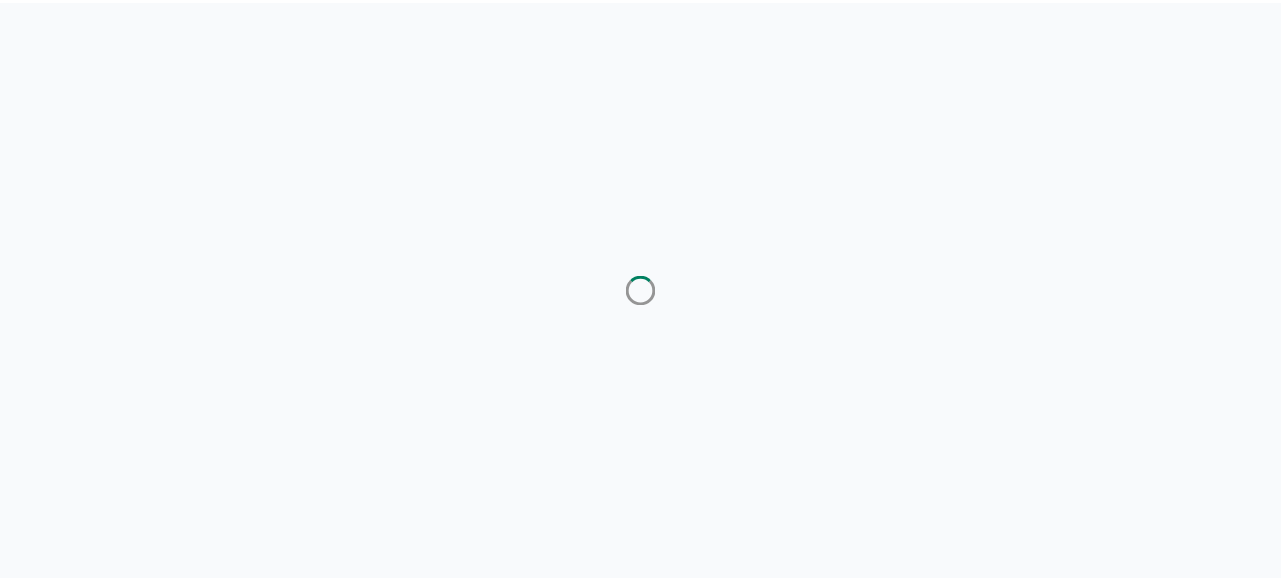 scroll, scrollTop: 0, scrollLeft: 0, axis: both 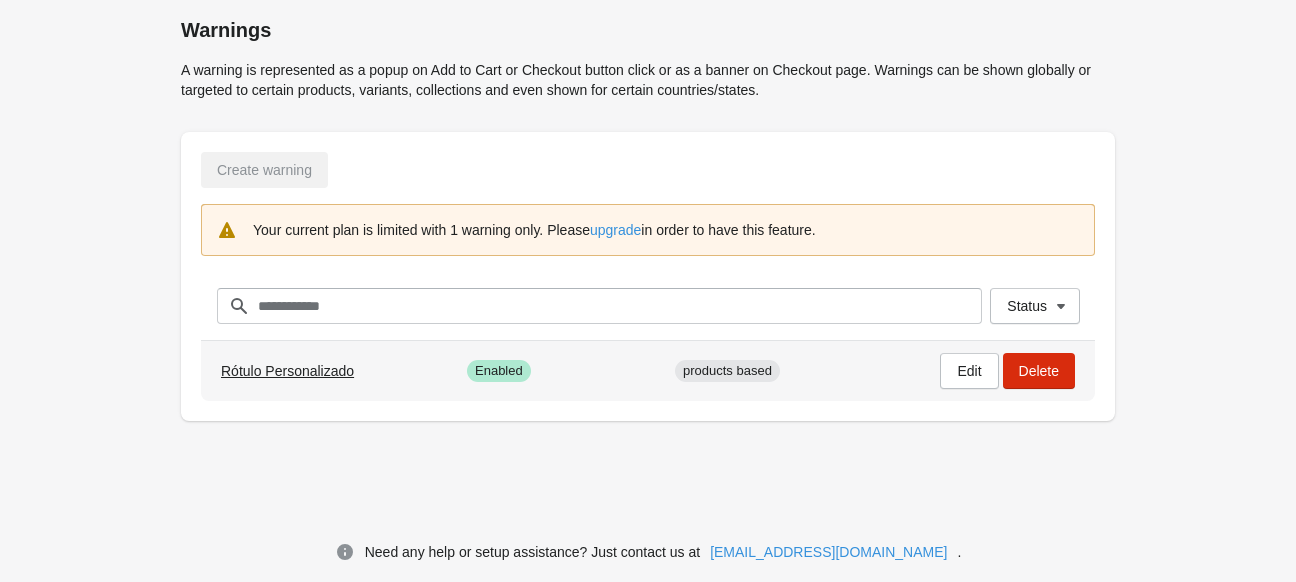 click on "Rótulo Personalizado" at bounding box center (287, 371) 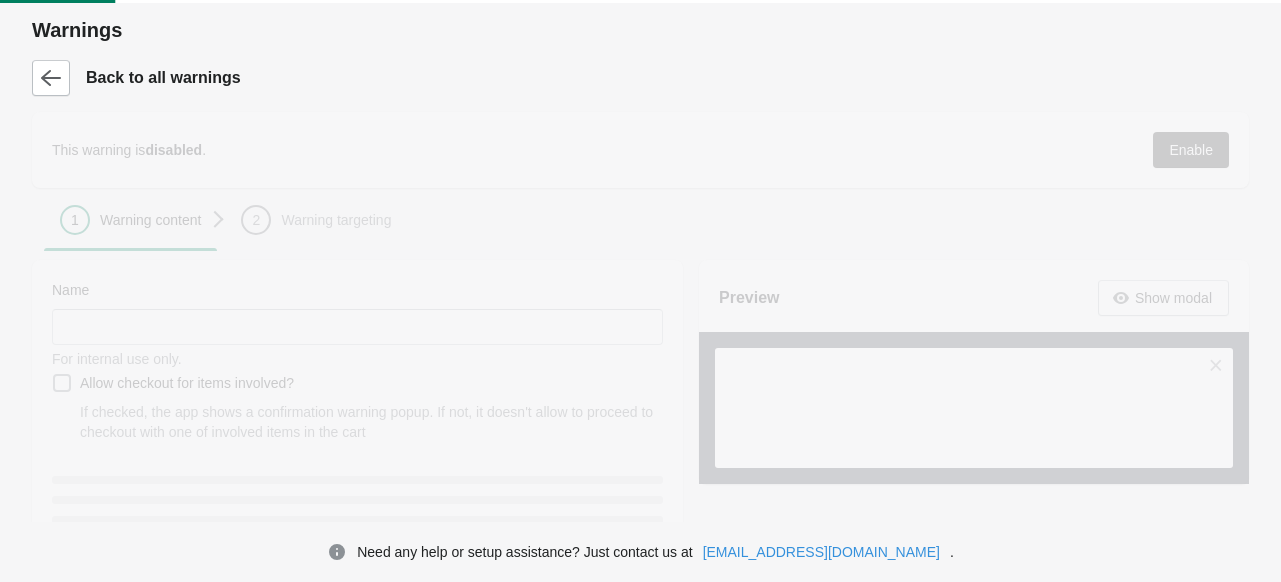 type on "**********" 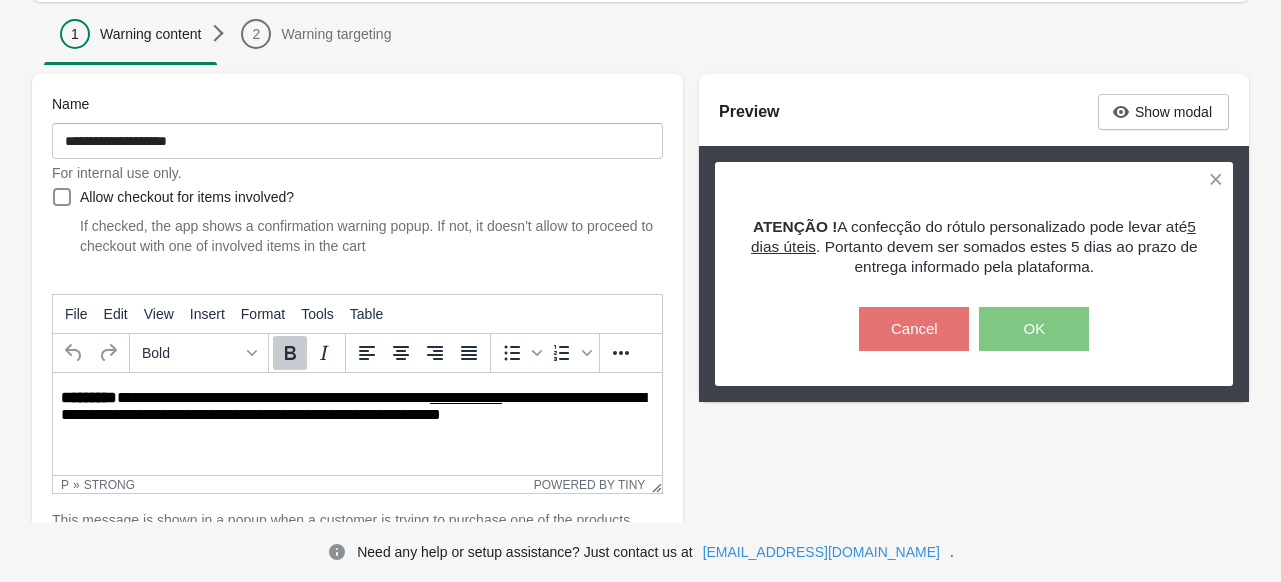 scroll, scrollTop: 0, scrollLeft: 0, axis: both 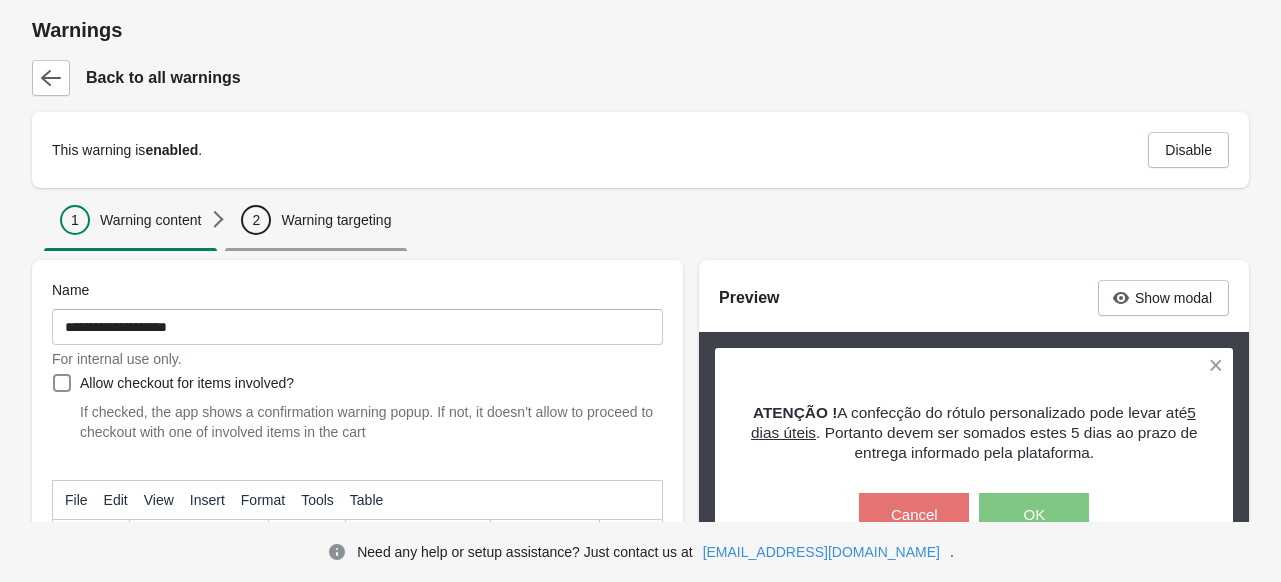 click on "Warning targeting" at bounding box center (336, 220) 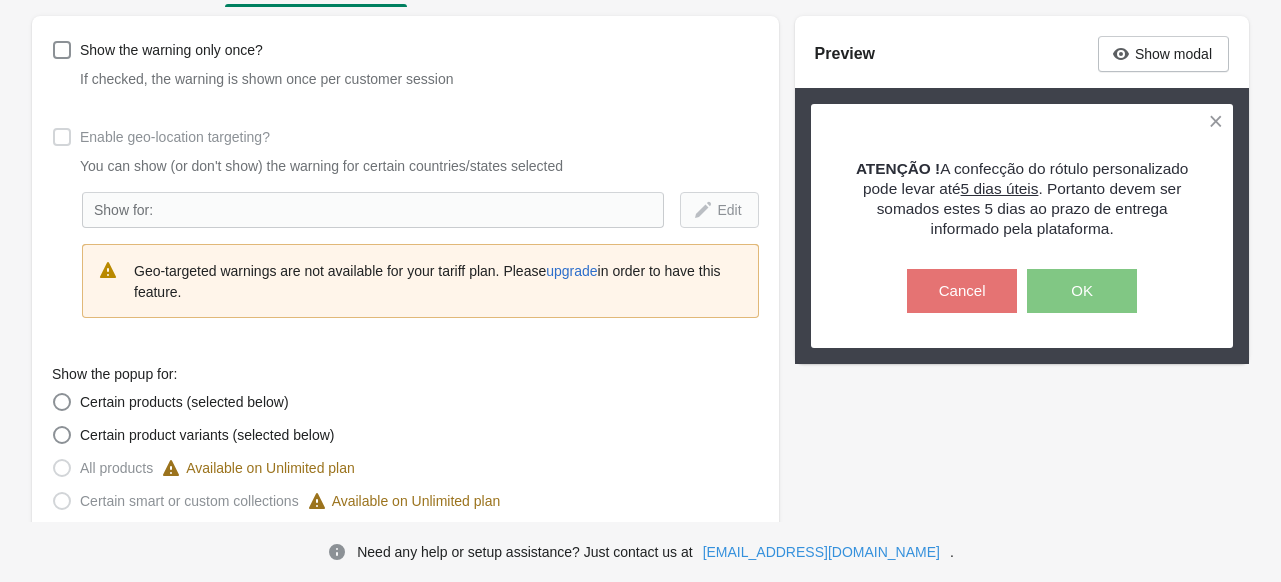 scroll, scrollTop: 200, scrollLeft: 0, axis: vertical 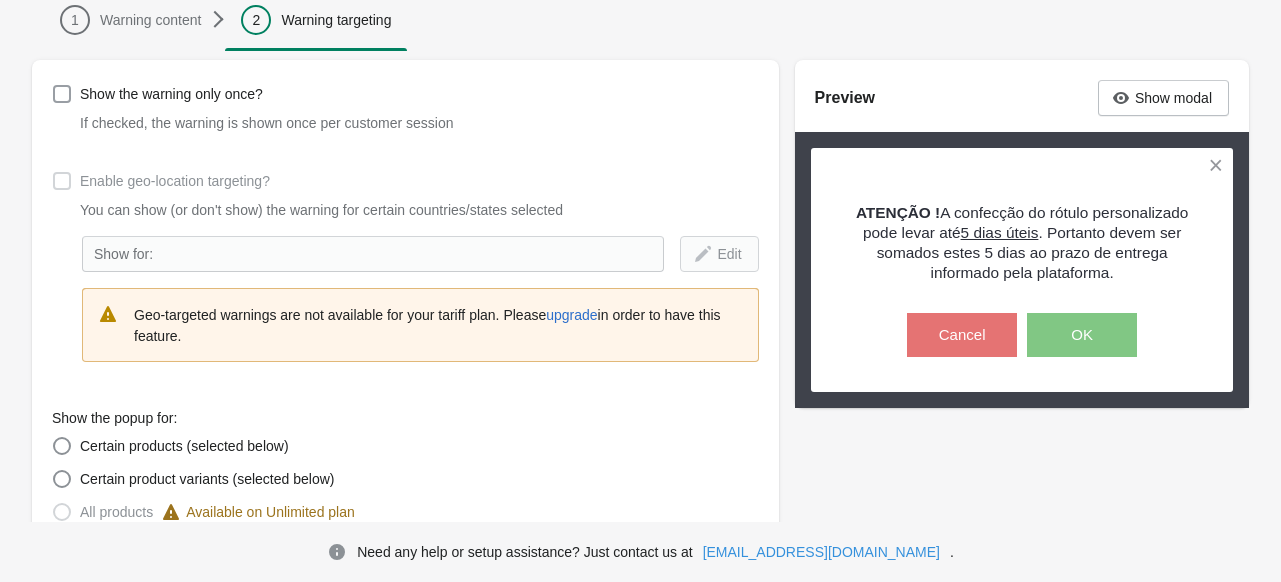 click at bounding box center [62, 94] 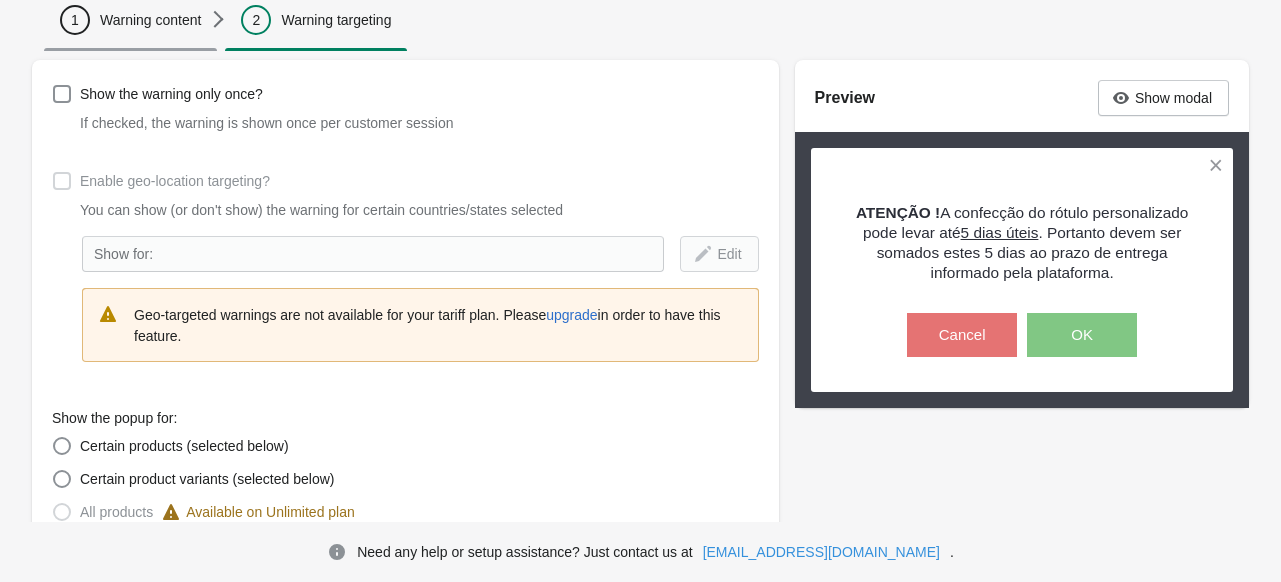click on "Warning content" at bounding box center (150, 20) 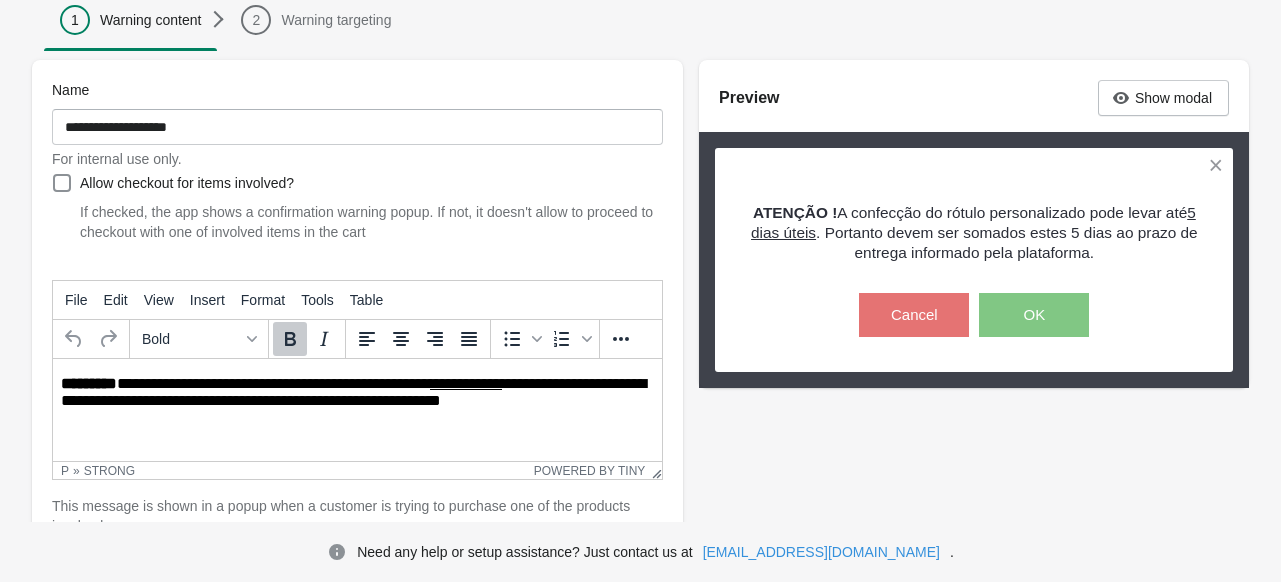 scroll, scrollTop: 0, scrollLeft: 0, axis: both 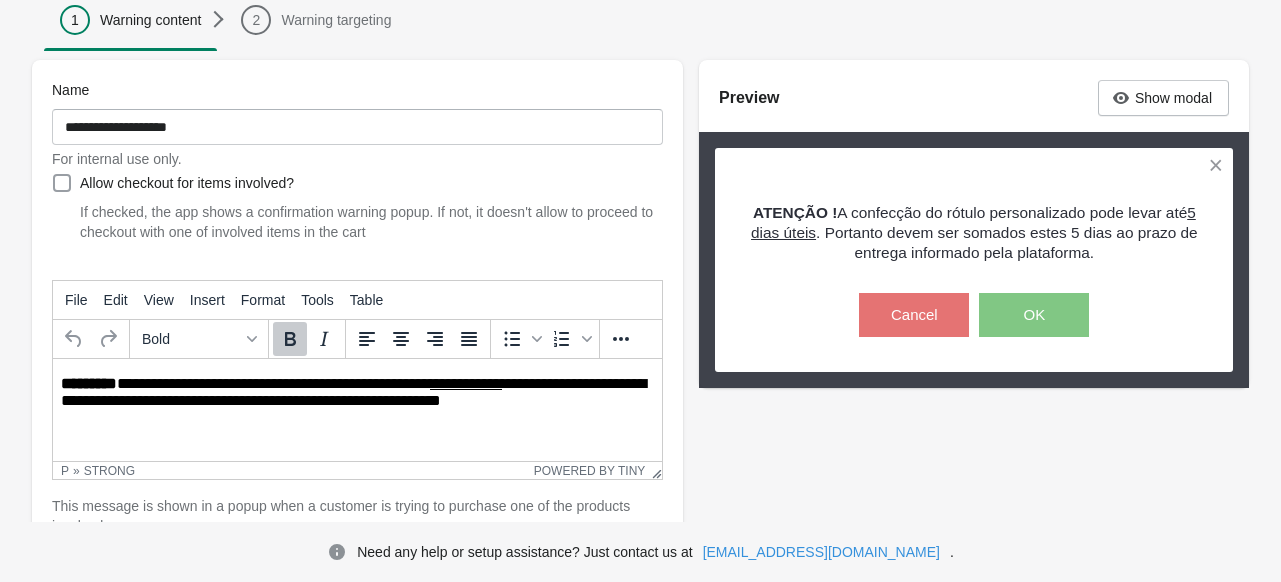 click at bounding box center [62, 183] 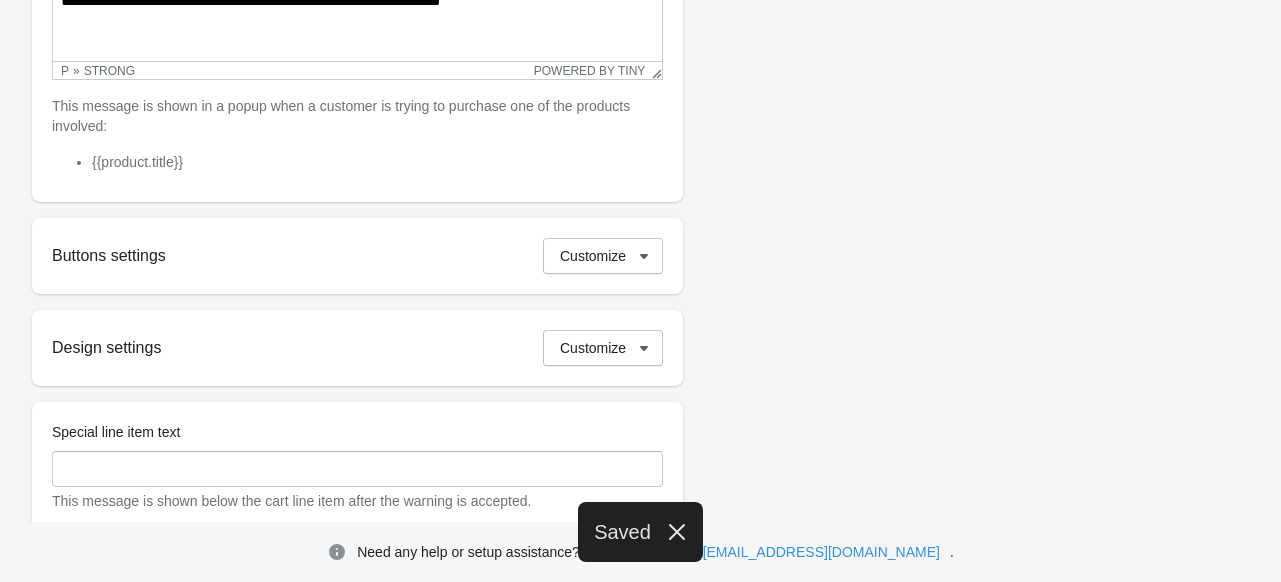 scroll, scrollTop: 686, scrollLeft: 0, axis: vertical 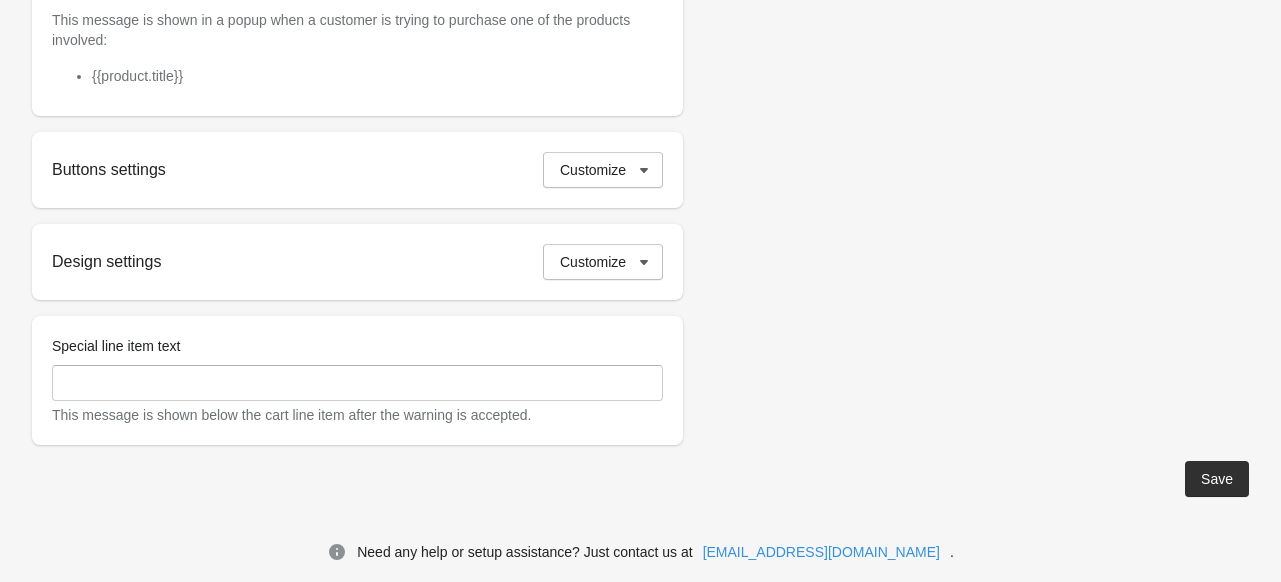 click on "Buttons settings   Customize" at bounding box center (357, 170) 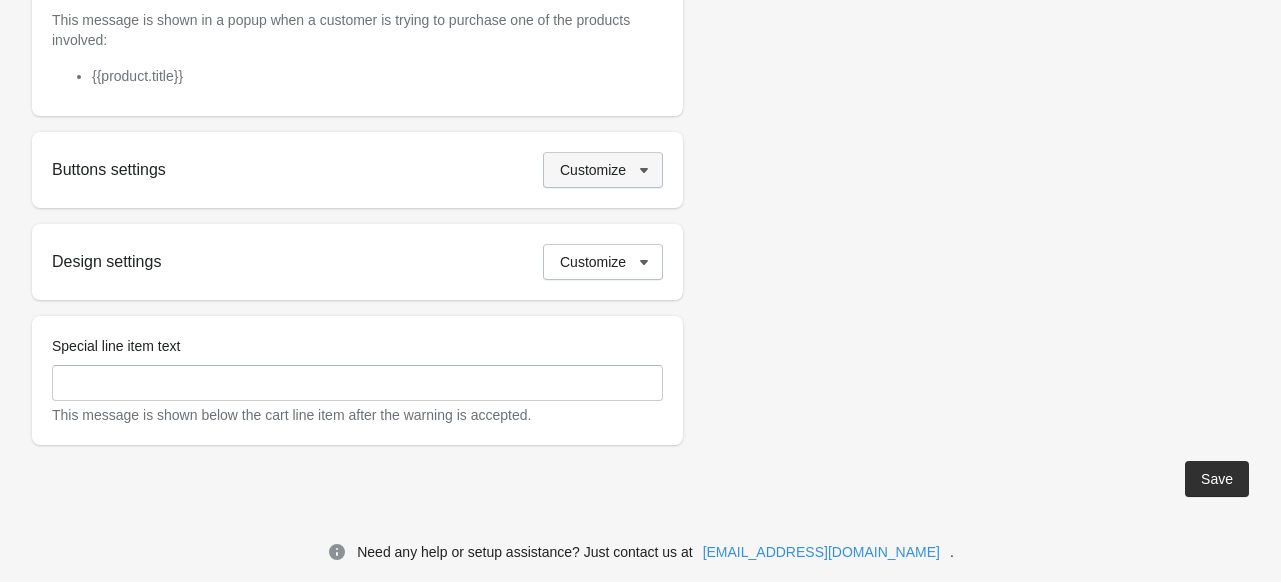 click on "Customize" at bounding box center [593, 170] 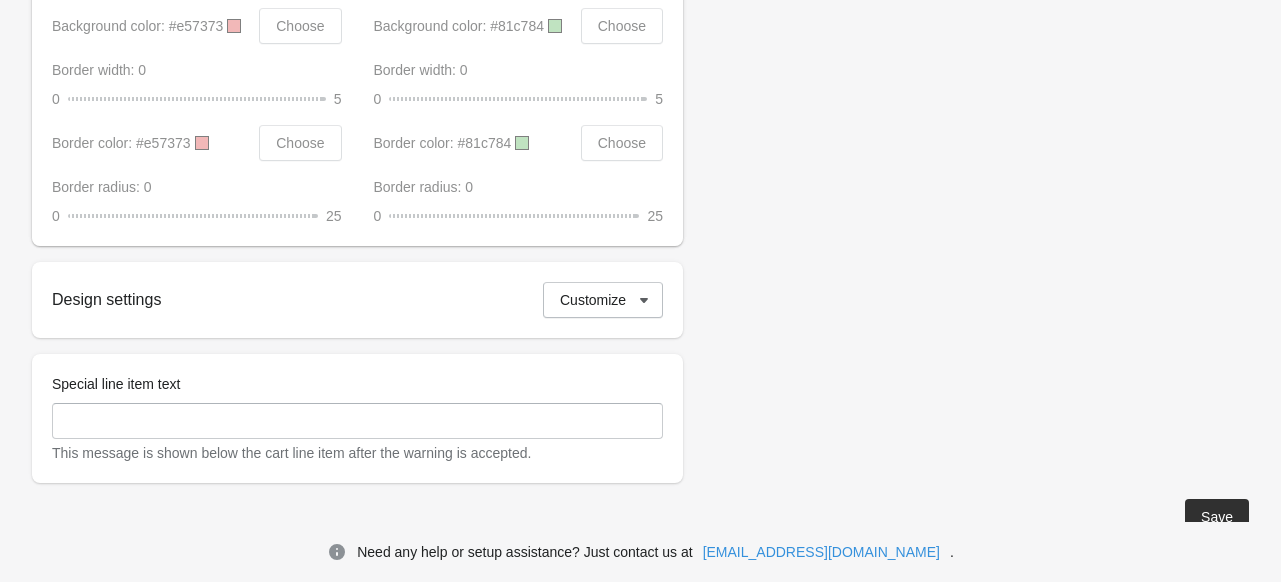 scroll, scrollTop: 1308, scrollLeft: 0, axis: vertical 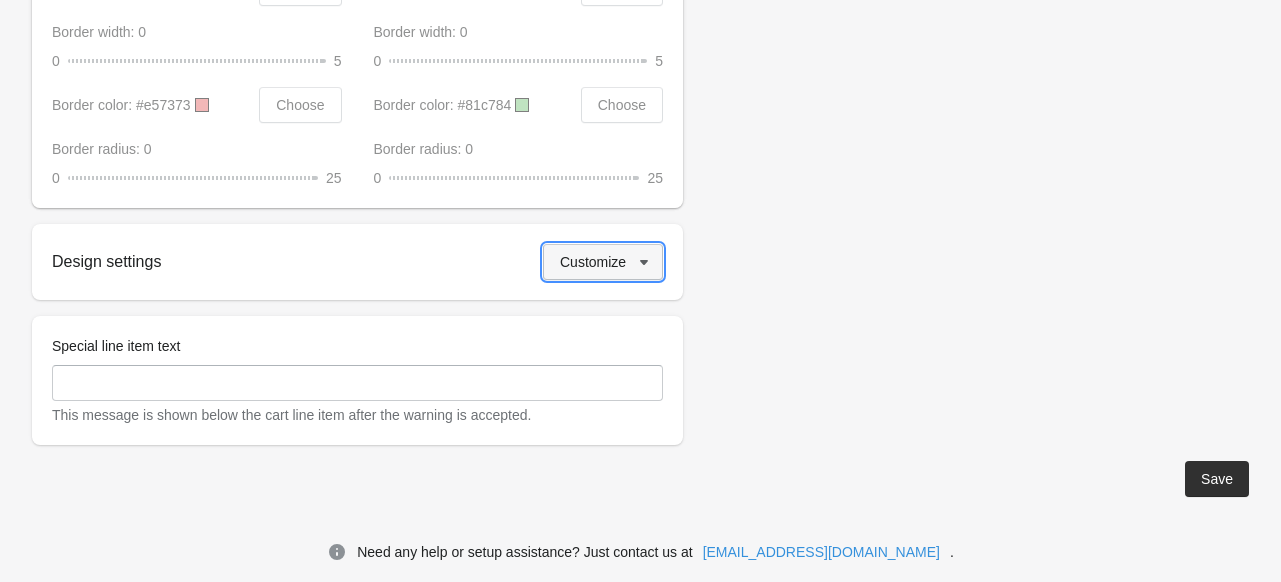 click on "Customize" at bounding box center (603, 262) 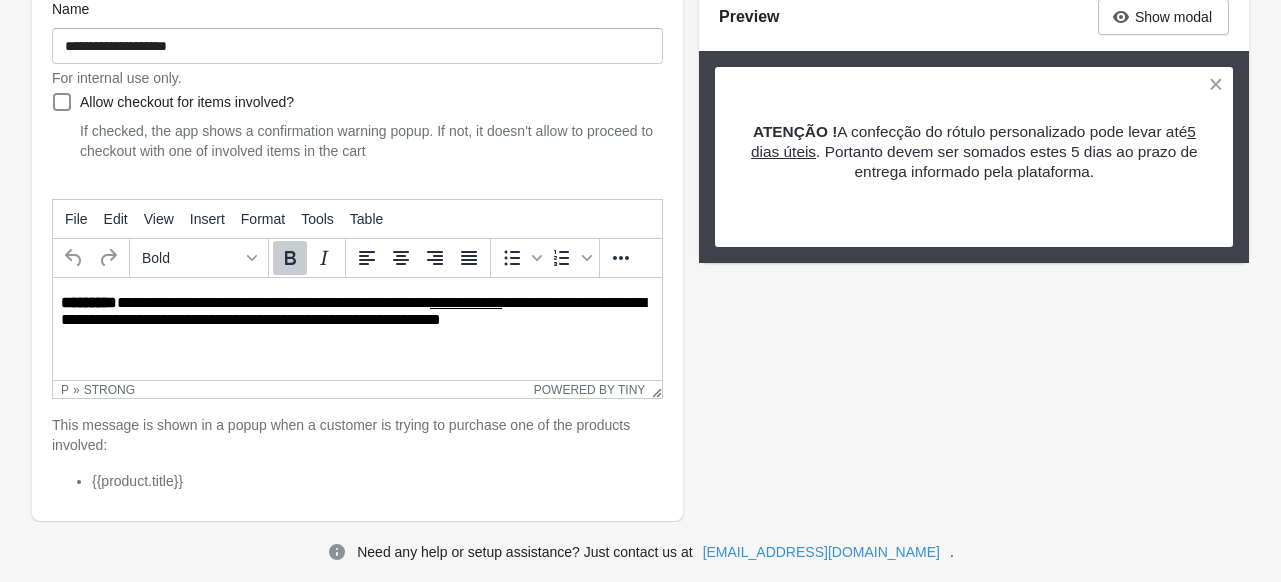 scroll, scrollTop: 73, scrollLeft: 0, axis: vertical 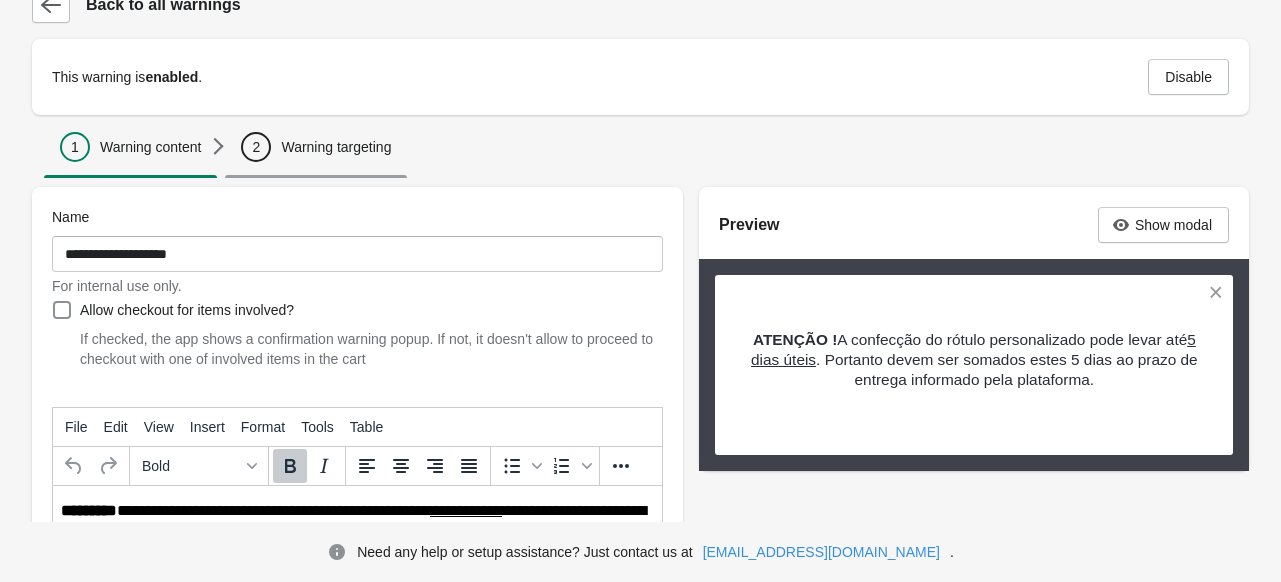 click on "2 Warning targeting" at bounding box center [316, 147] 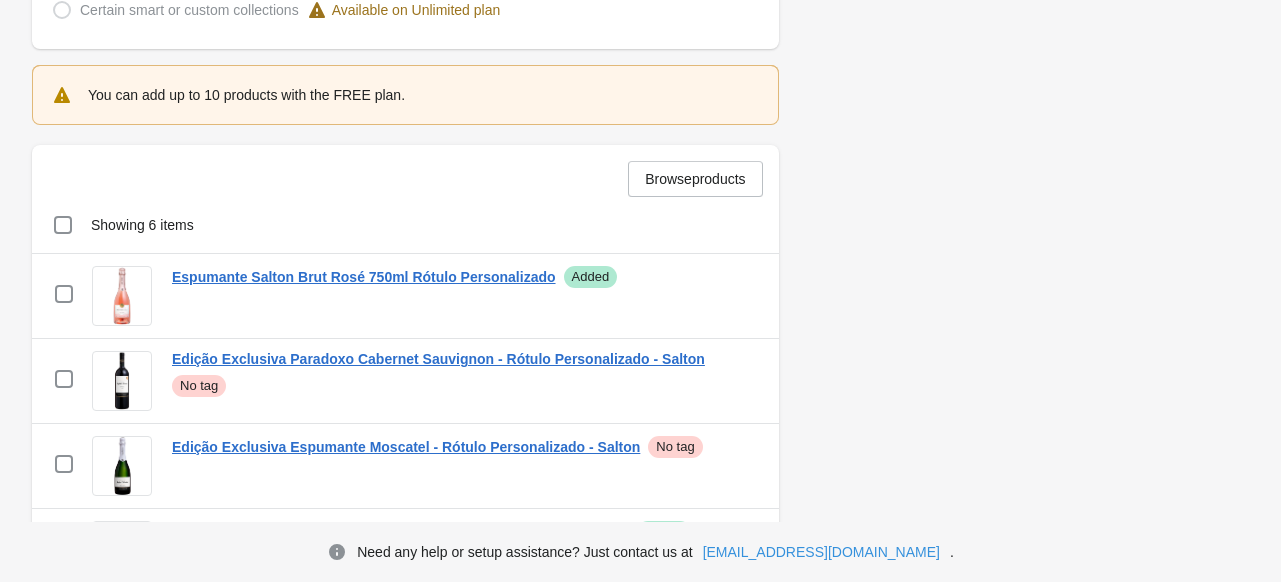 scroll, scrollTop: 773, scrollLeft: 0, axis: vertical 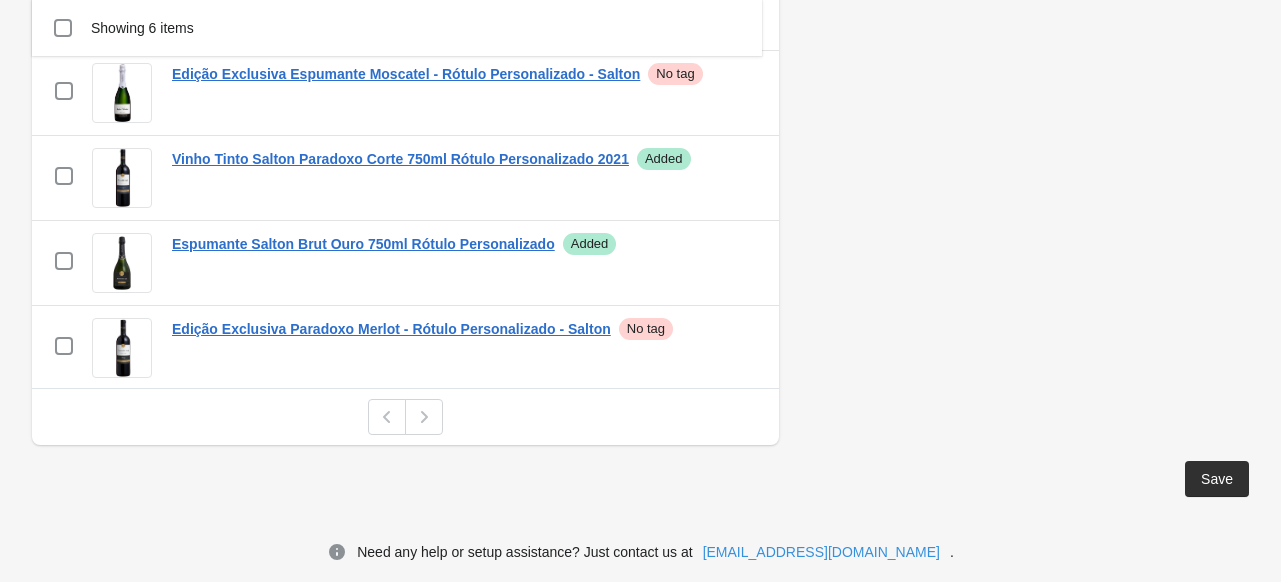 click on "Save" at bounding box center [1217, 479] 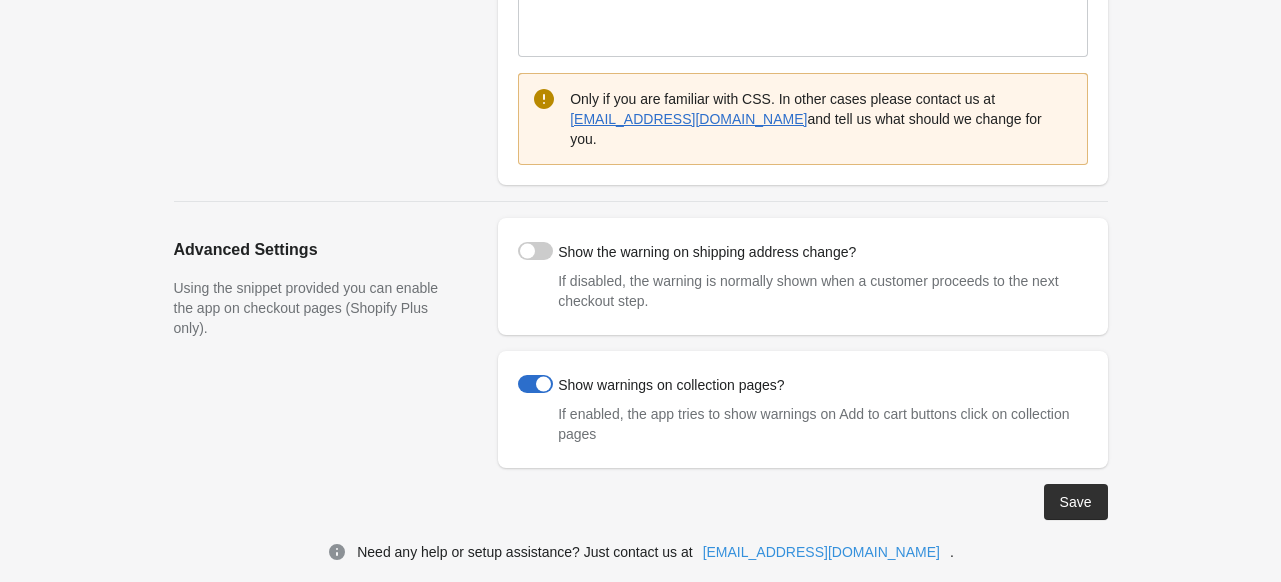scroll, scrollTop: 415, scrollLeft: 0, axis: vertical 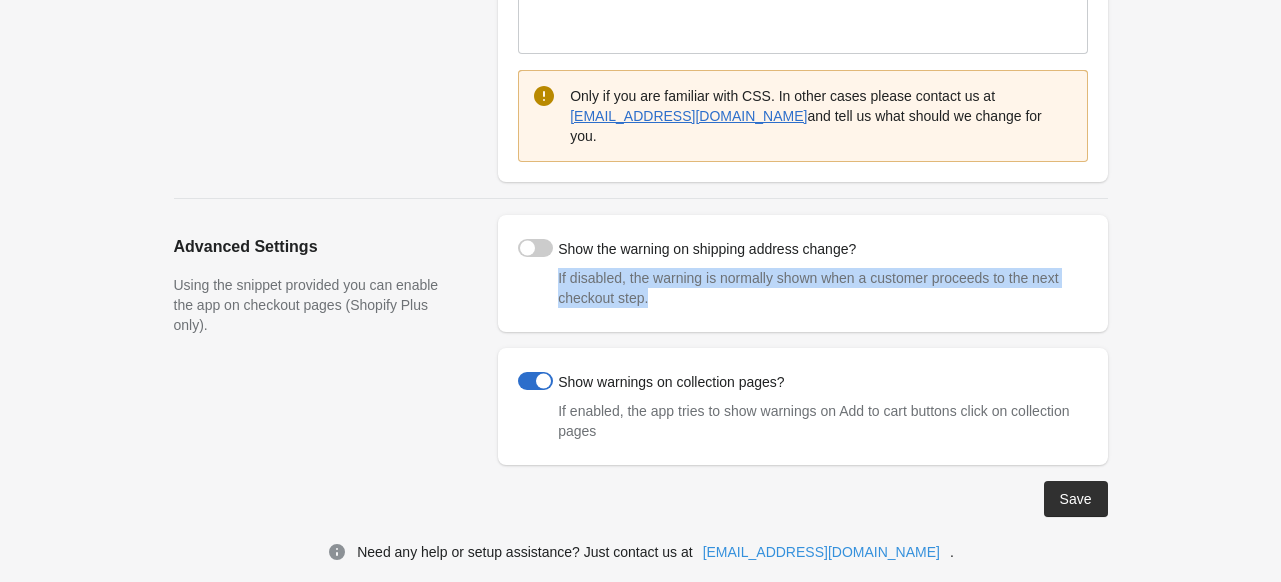 drag, startPoint x: 690, startPoint y: 291, endPoint x: 540, endPoint y: 258, distance: 153.58711 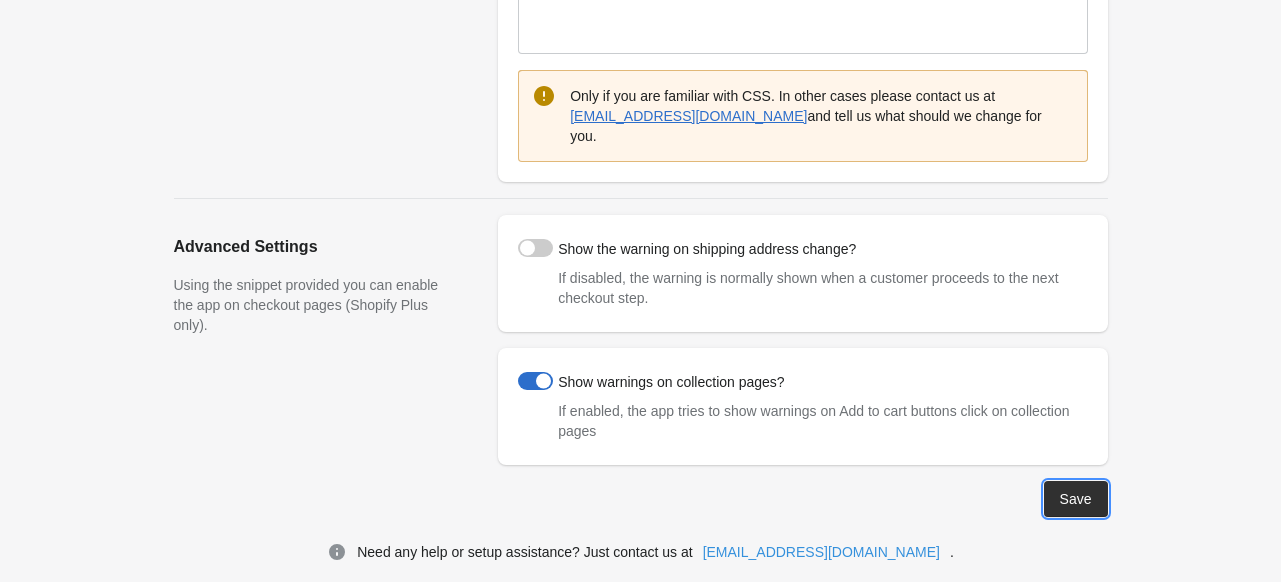 click on "Save" at bounding box center (1076, 499) 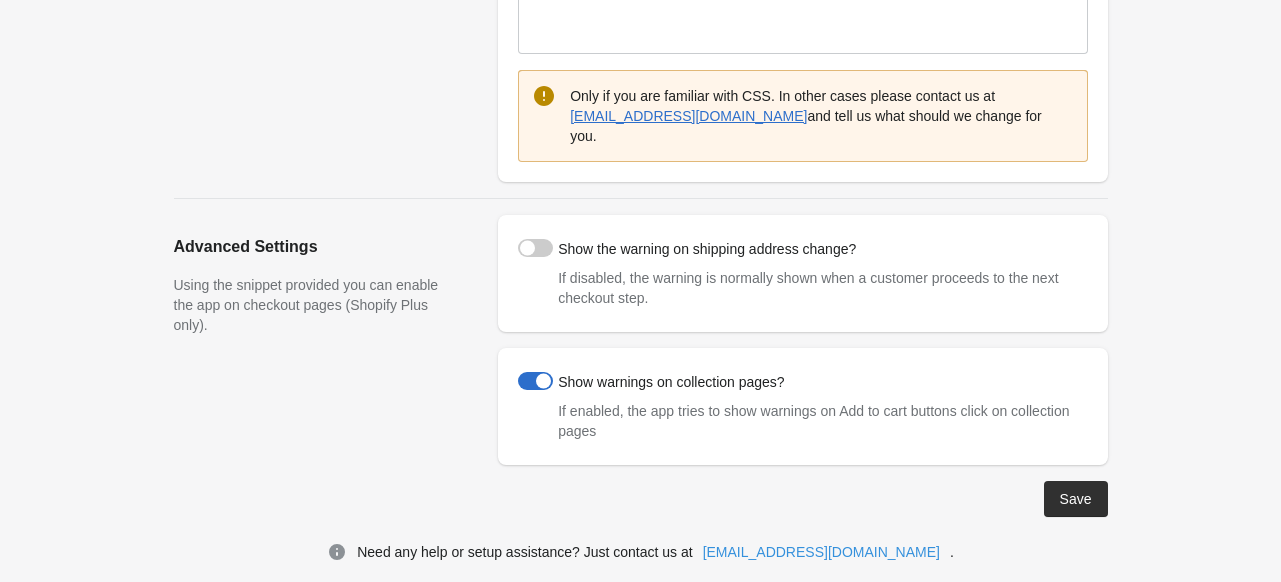 click at bounding box center (535, 248) 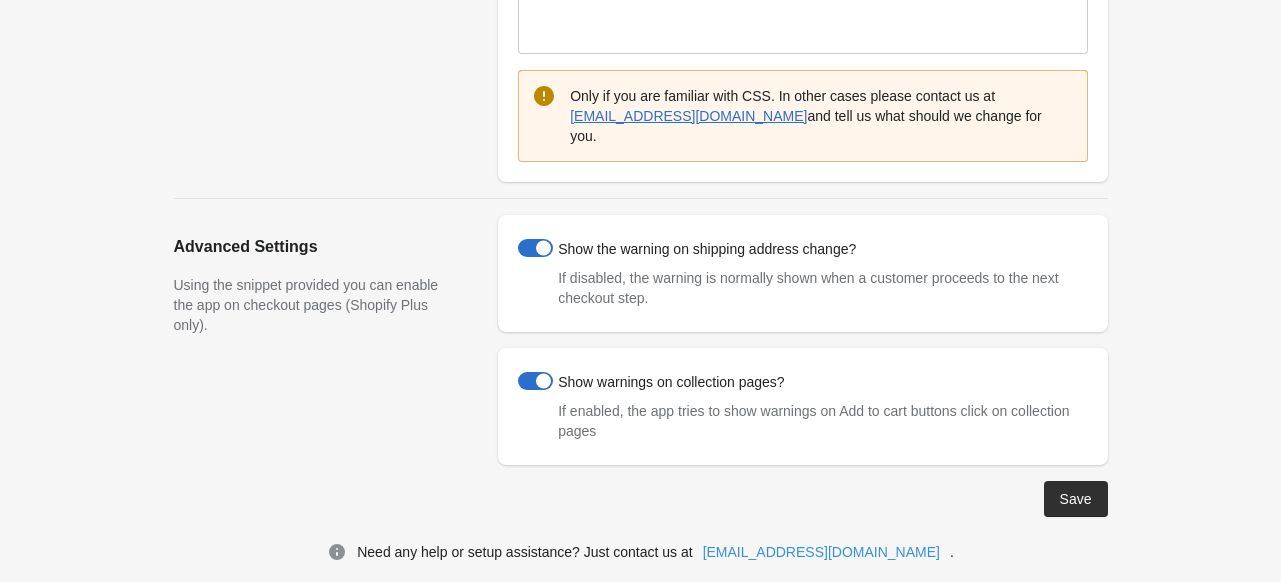 click on "Save" at bounding box center (1076, 499) 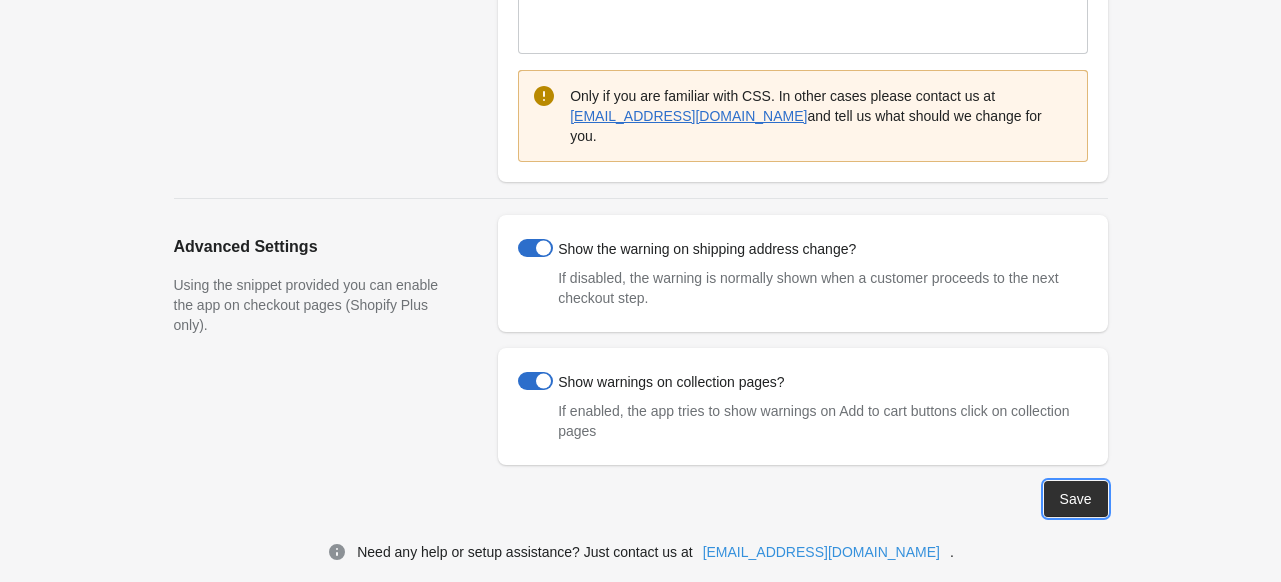 click on "Save" at bounding box center [1076, 499] 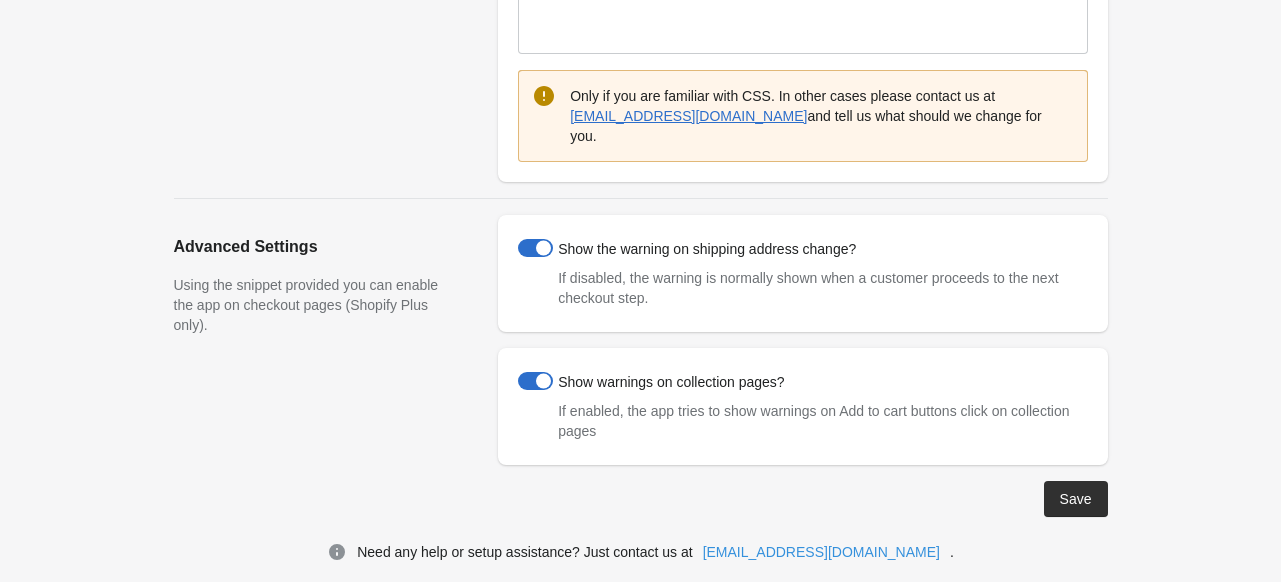 click on "Save" at bounding box center (1076, 499) 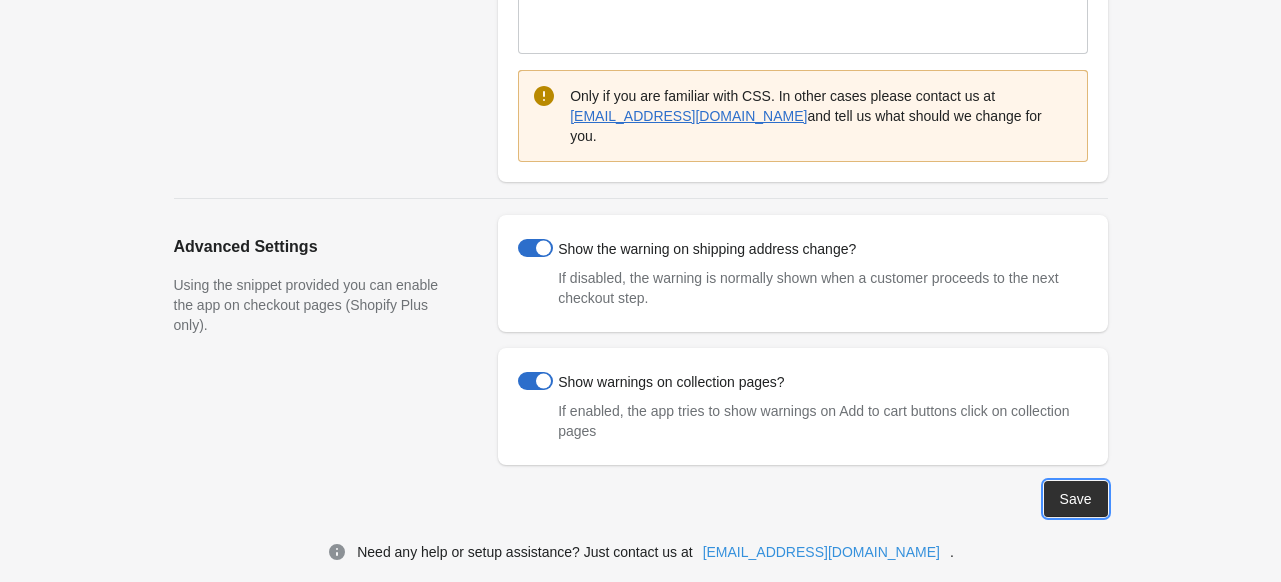 click on "Save" at bounding box center [1076, 499] 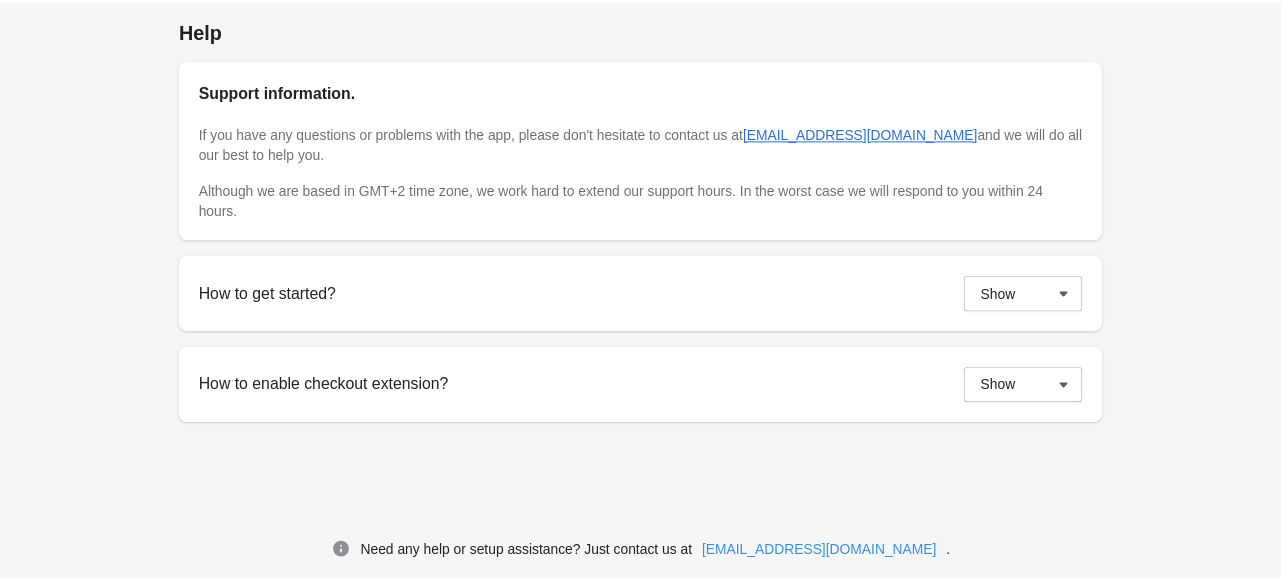 scroll, scrollTop: 0, scrollLeft: 0, axis: both 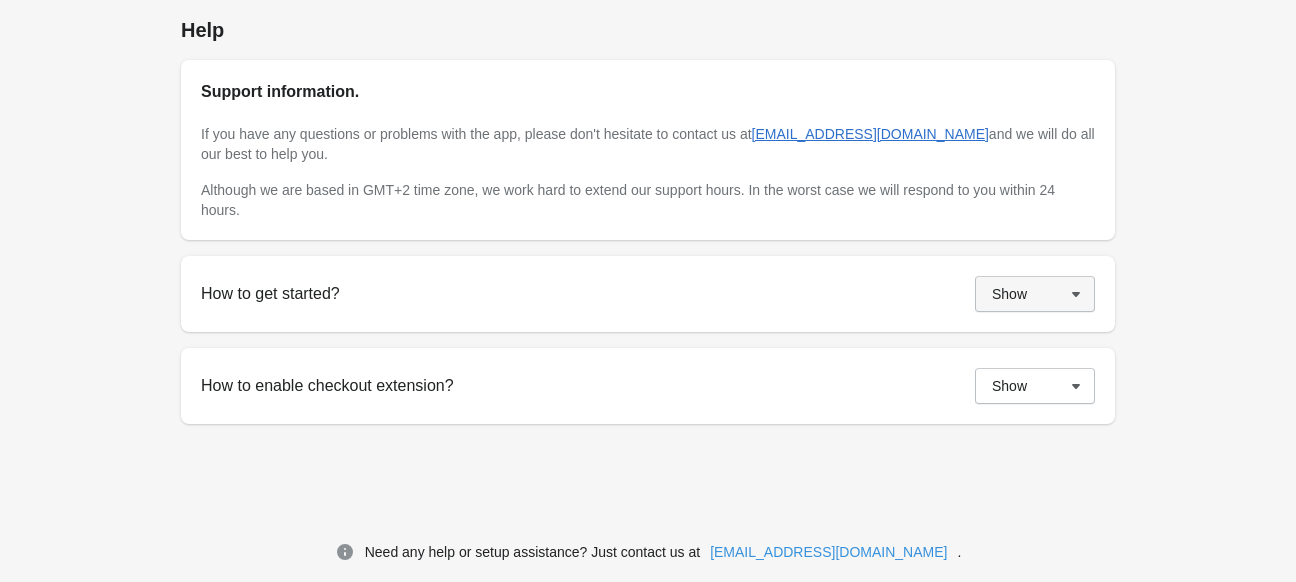 click on "Show" at bounding box center [1035, 294] 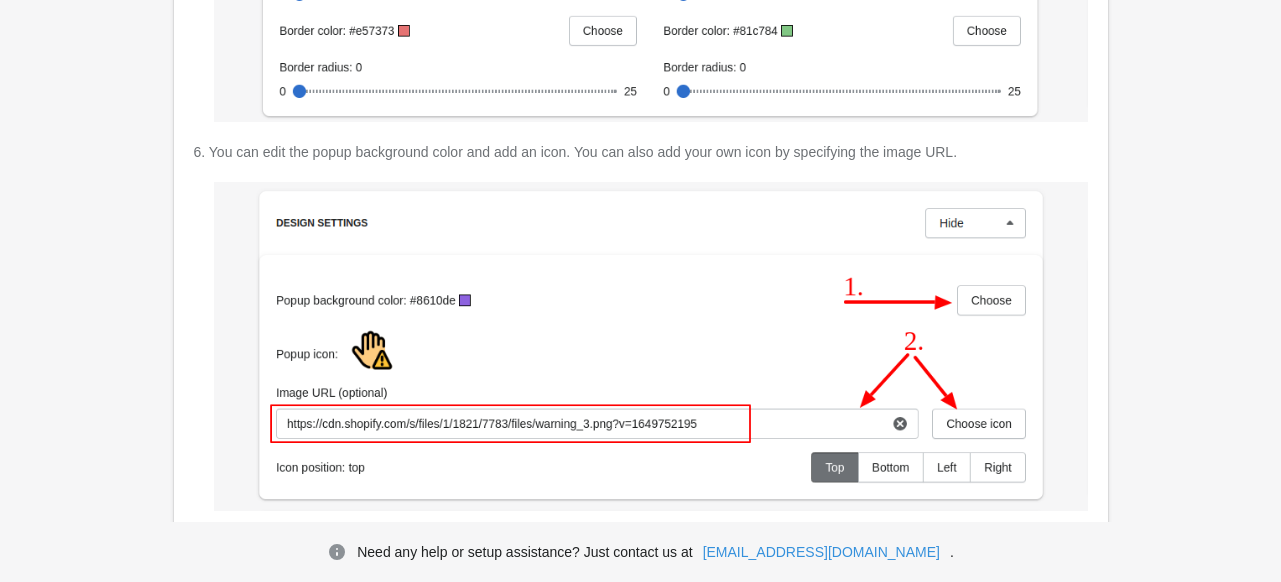 scroll, scrollTop: 3622, scrollLeft: 0, axis: vertical 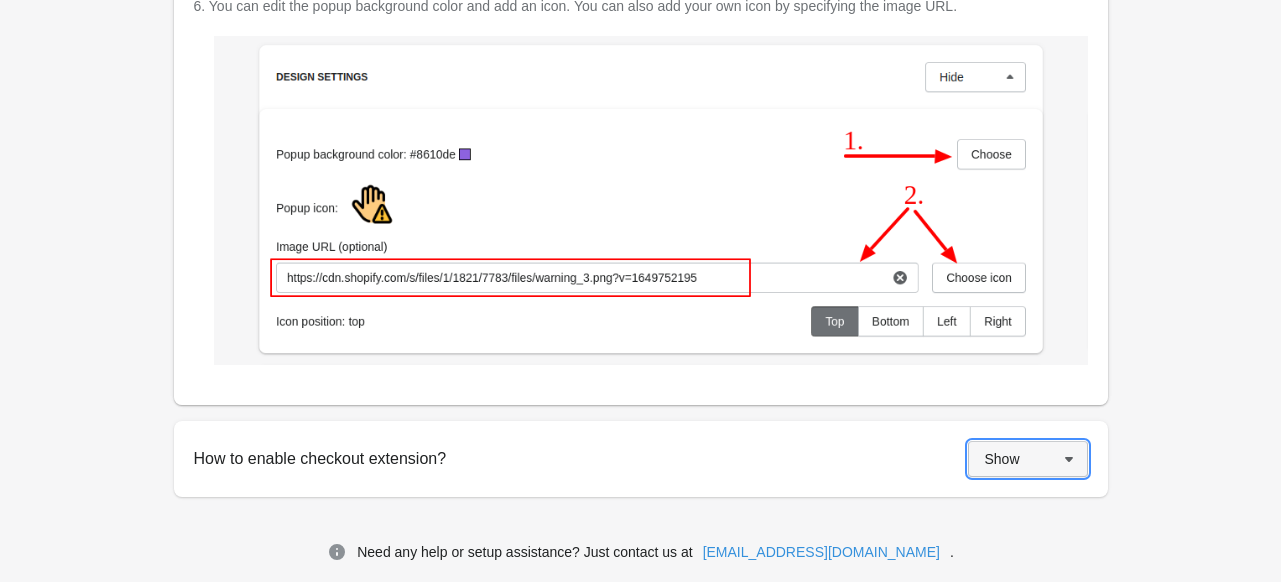 click on "Show" at bounding box center (1028, 459) 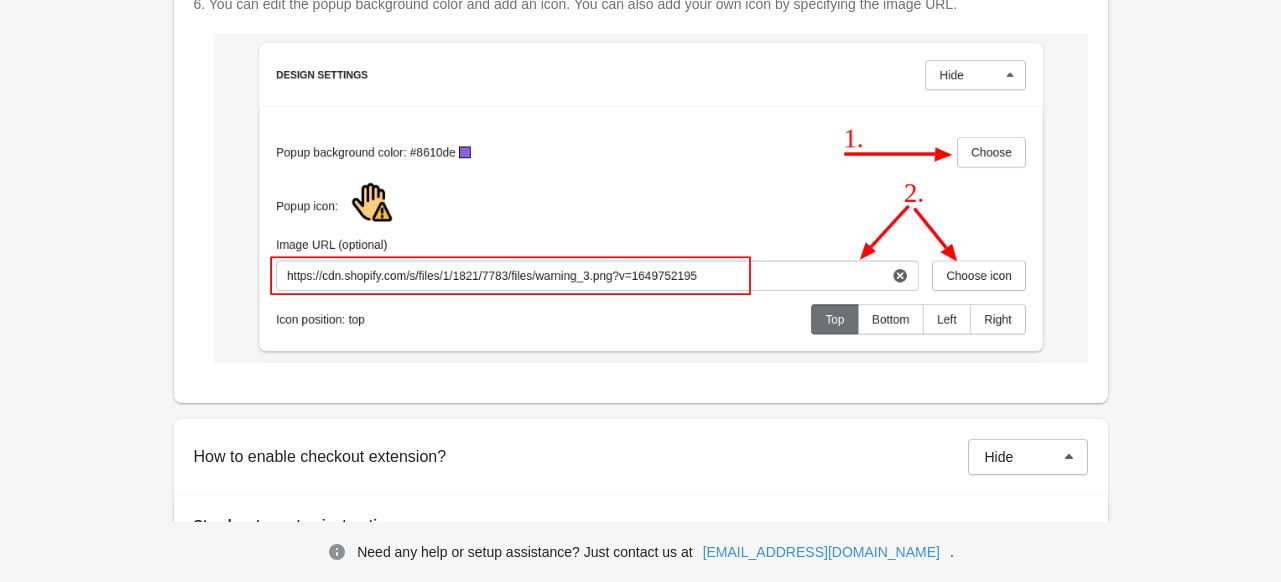 scroll, scrollTop: 3367, scrollLeft: 0, axis: vertical 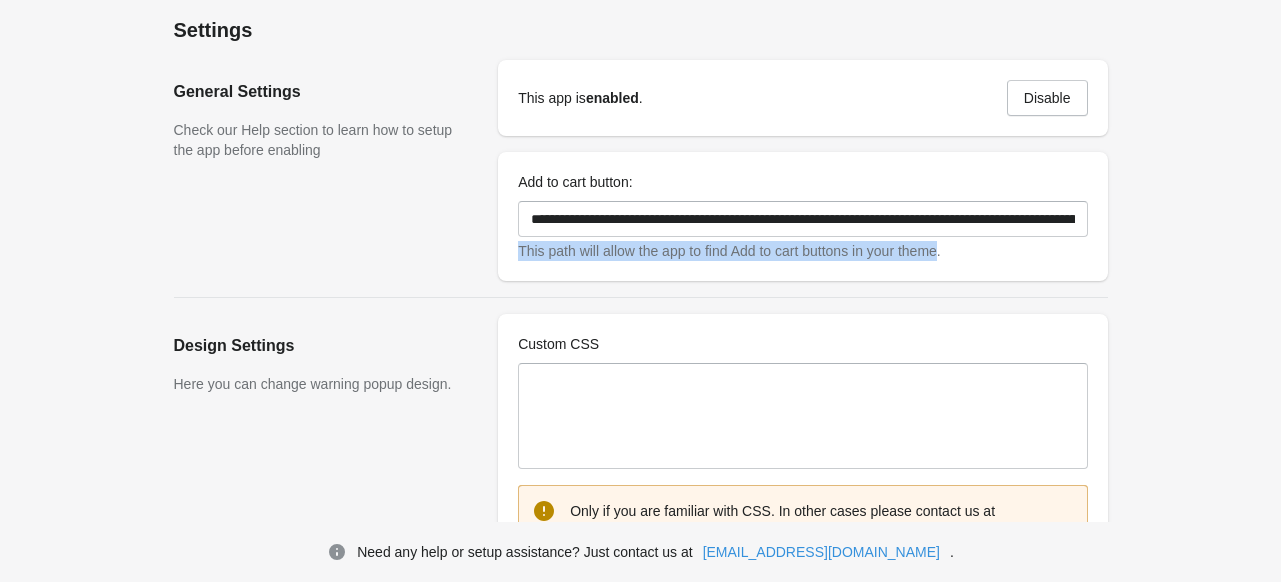 drag, startPoint x: 945, startPoint y: 260, endPoint x: 499, endPoint y: 263, distance: 446.0101 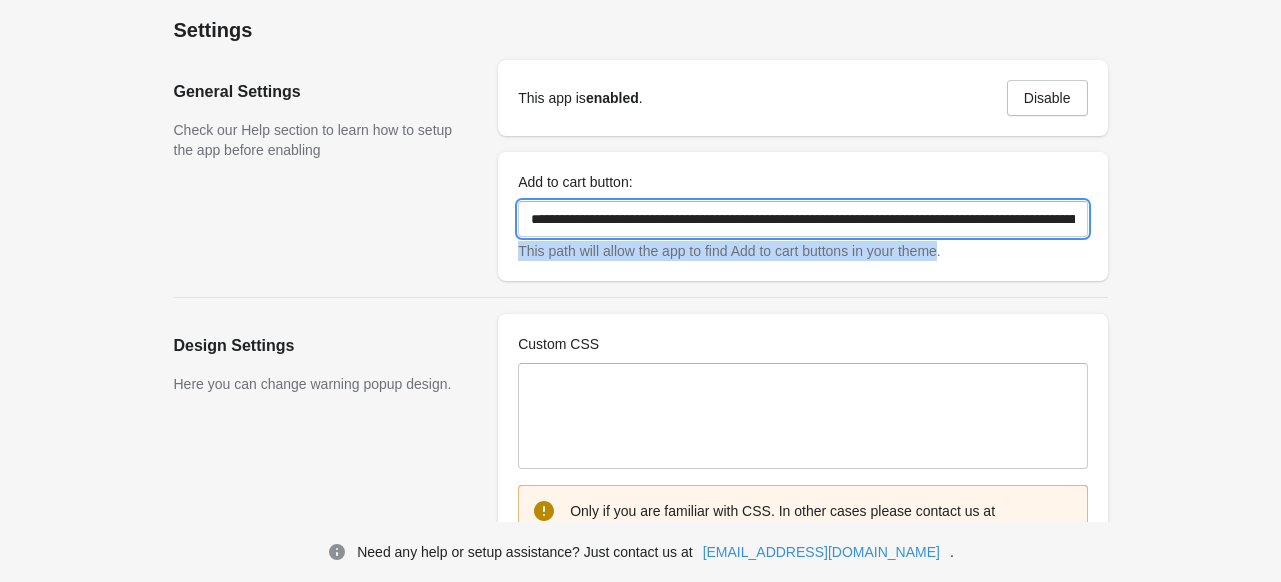 click on "**********" at bounding box center (802, 219) 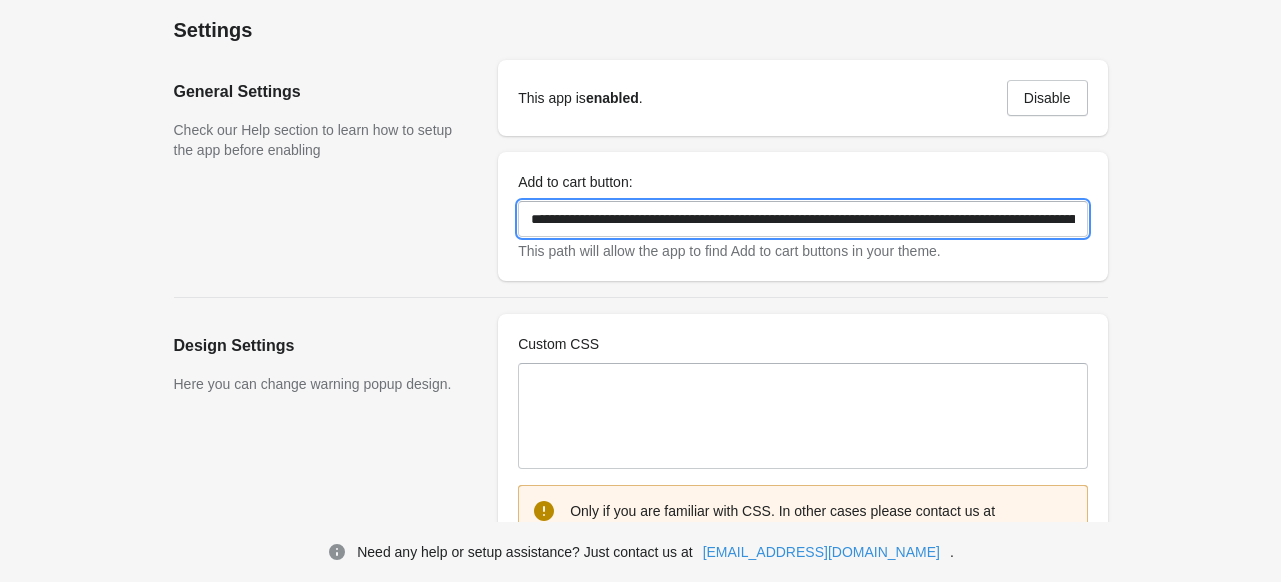 scroll, scrollTop: 0, scrollLeft: 478, axis: horizontal 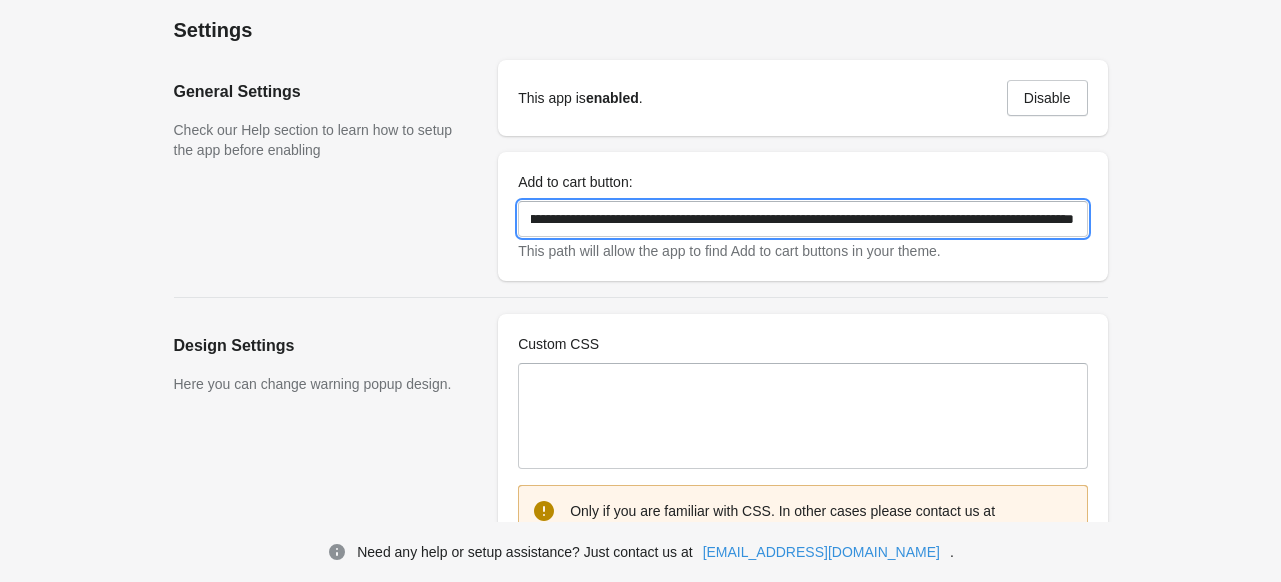 drag, startPoint x: 803, startPoint y: 215, endPoint x: 1292, endPoint y: 212, distance: 489.00922 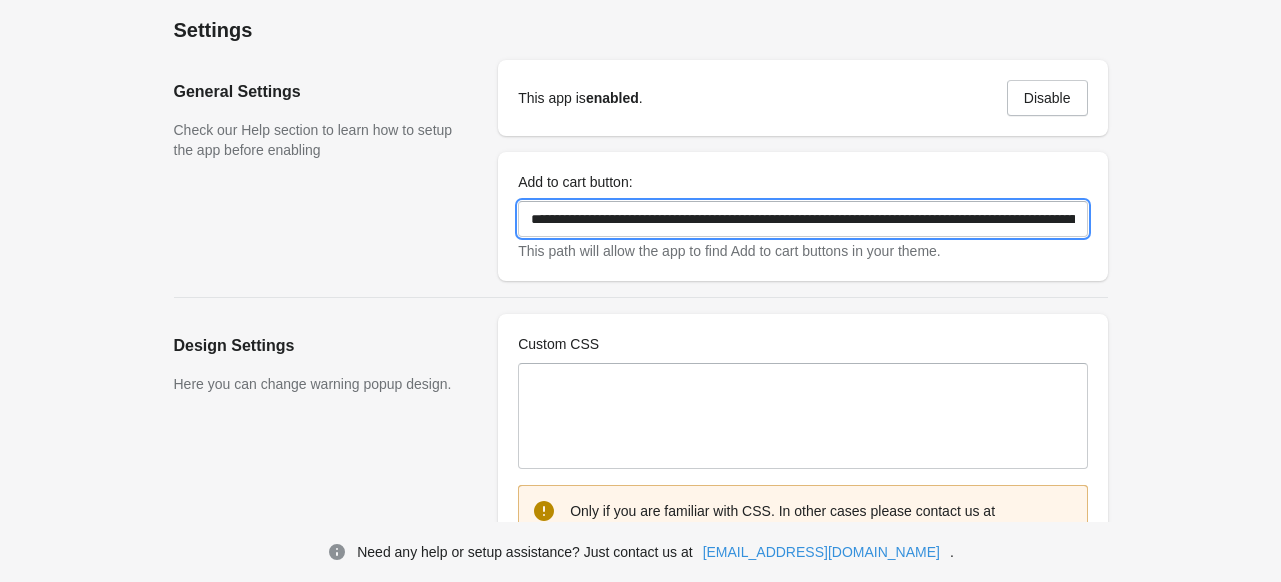 drag, startPoint x: 1082, startPoint y: 225, endPoint x: 462, endPoint y: 227, distance: 620.00323 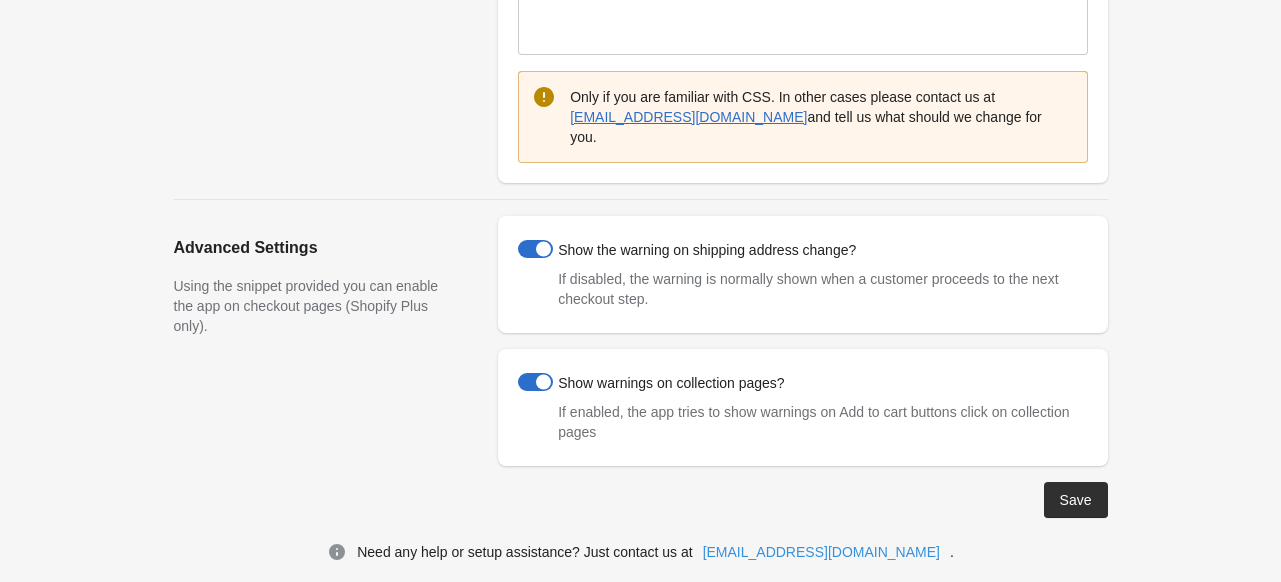 scroll, scrollTop: 415, scrollLeft: 0, axis: vertical 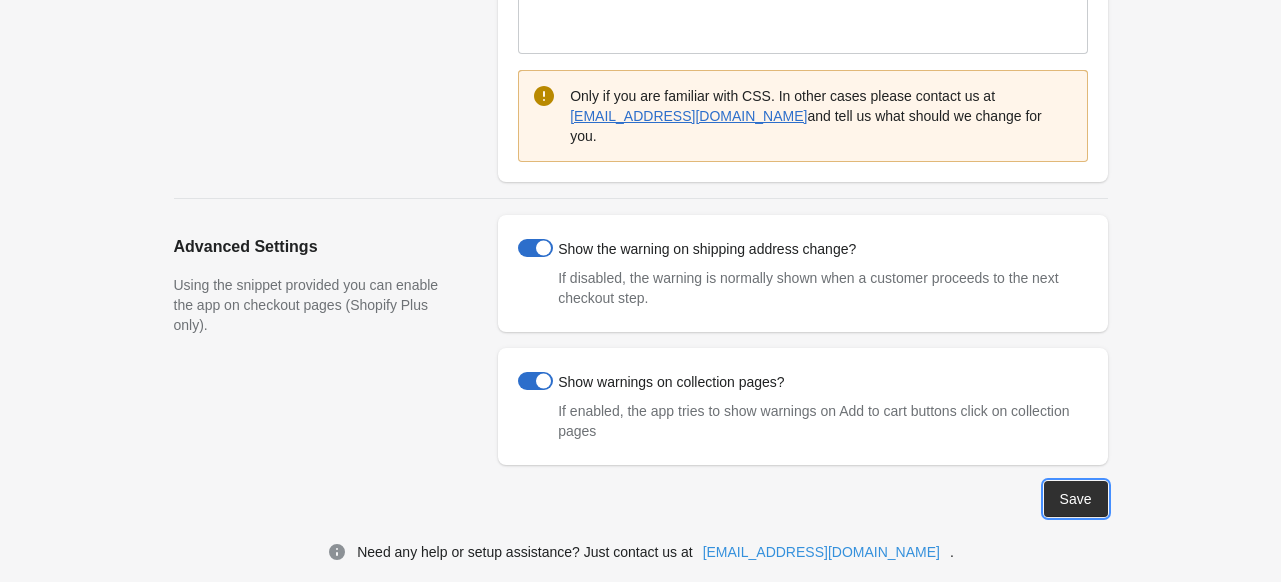 click on "Save" at bounding box center (1076, 499) 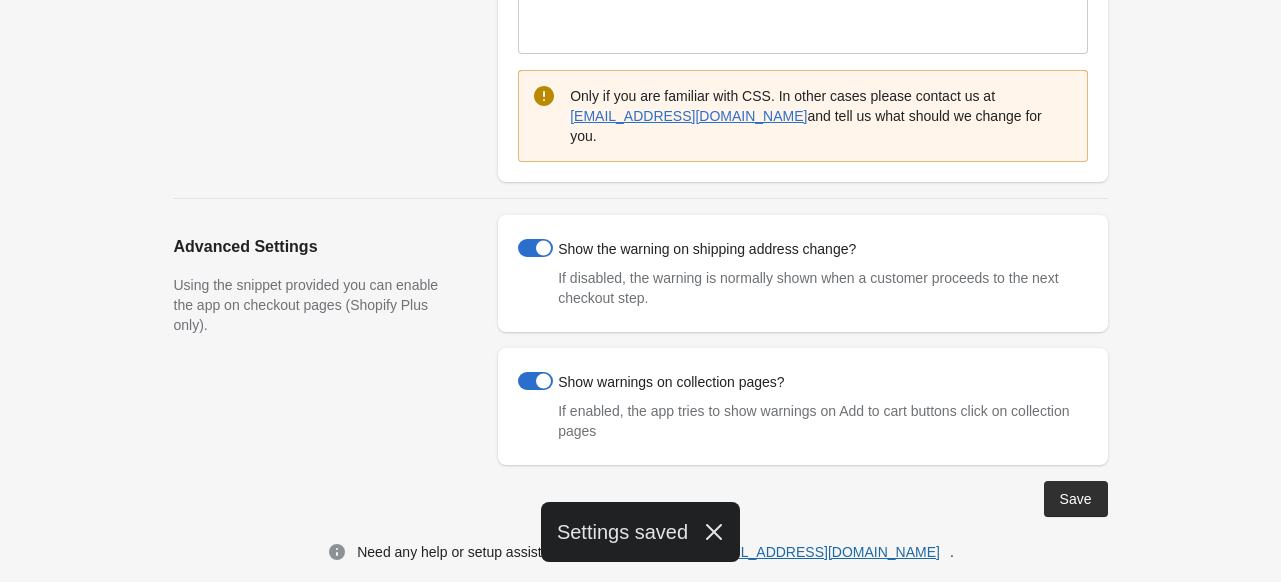 click on "[EMAIL_ADDRESS][DOMAIN_NAME]" at bounding box center [821, 552] 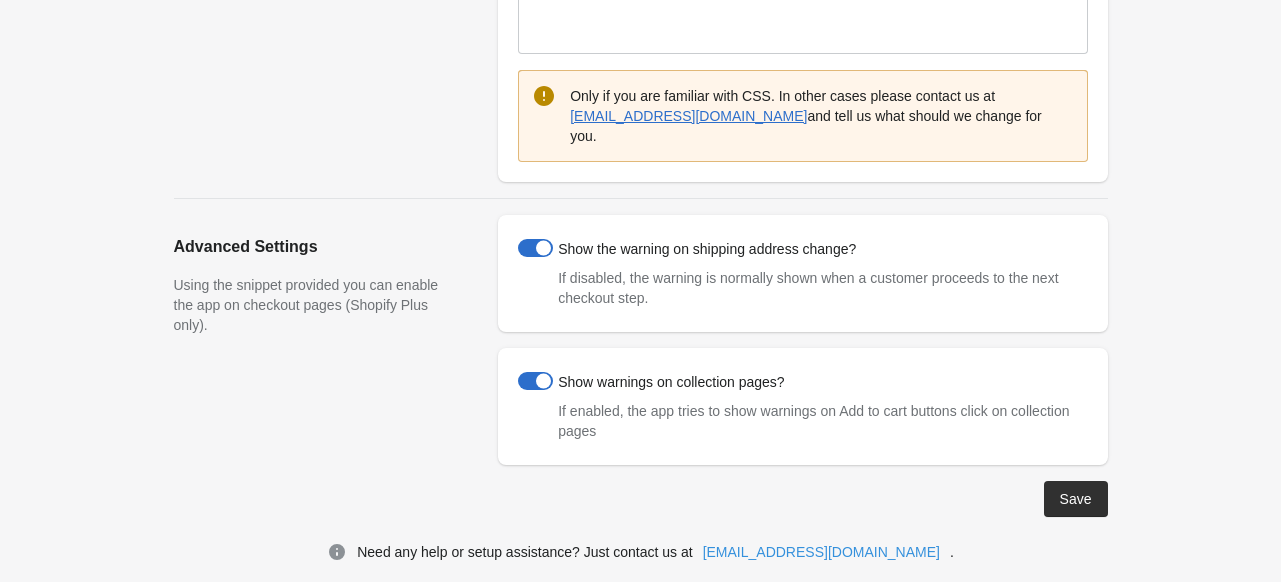 click on "**********" at bounding box center [631, 73] 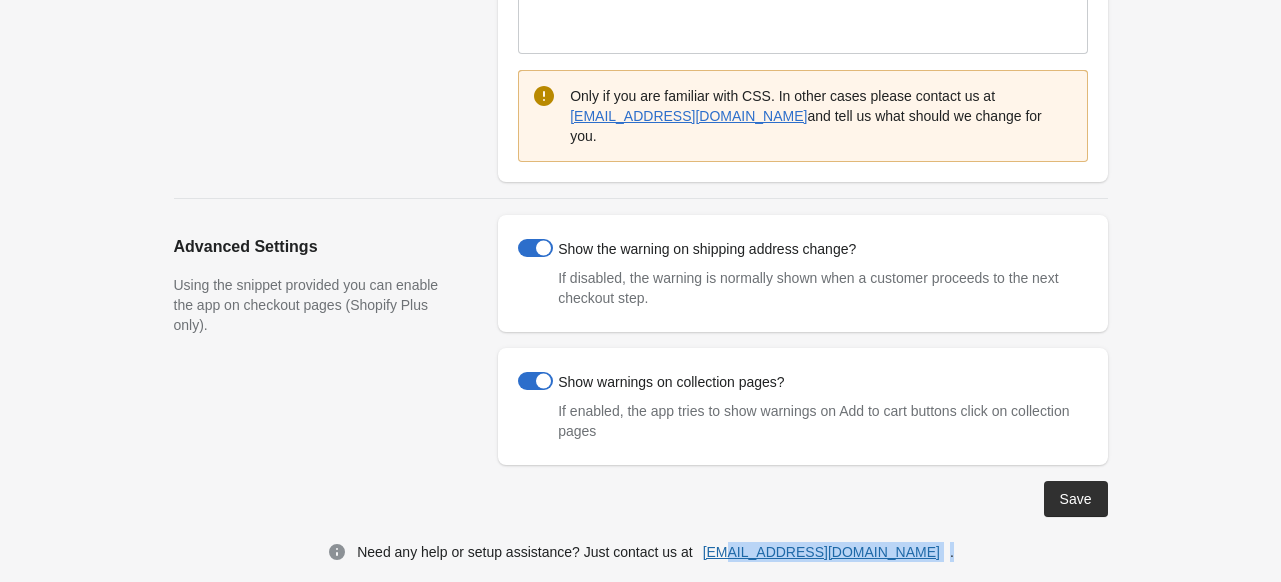 drag, startPoint x: 914, startPoint y: 554, endPoint x: 771, endPoint y: 559, distance: 143.08739 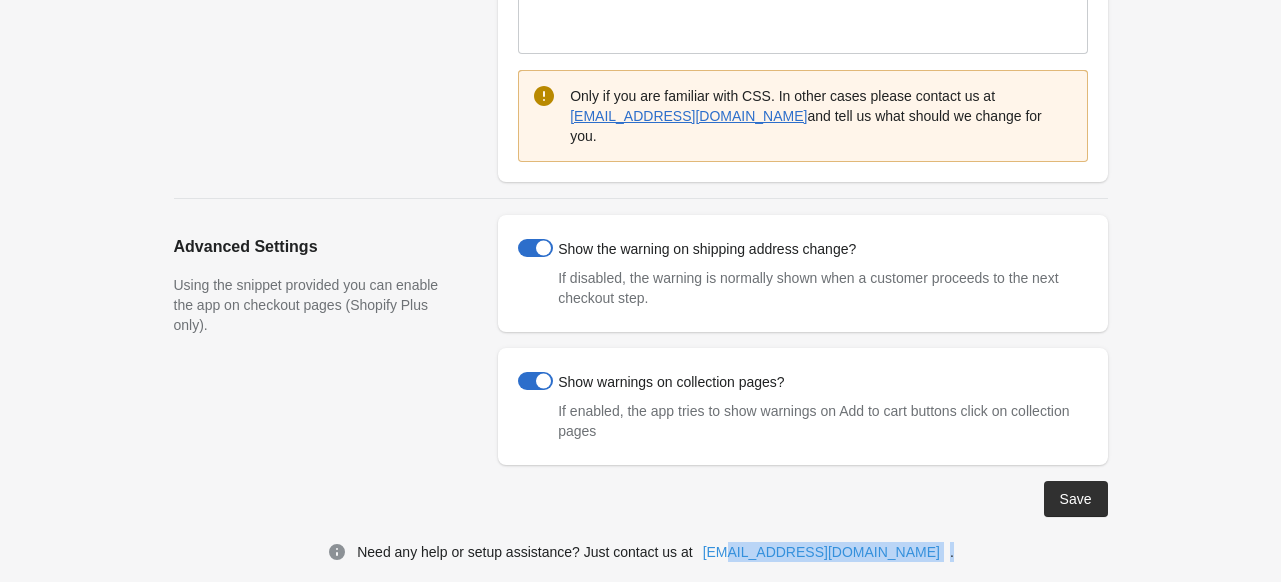 click on "Need any help or setup assistance? Just contact us at  [EMAIL_ADDRESS][DOMAIN_NAME] ." at bounding box center [640, 552] 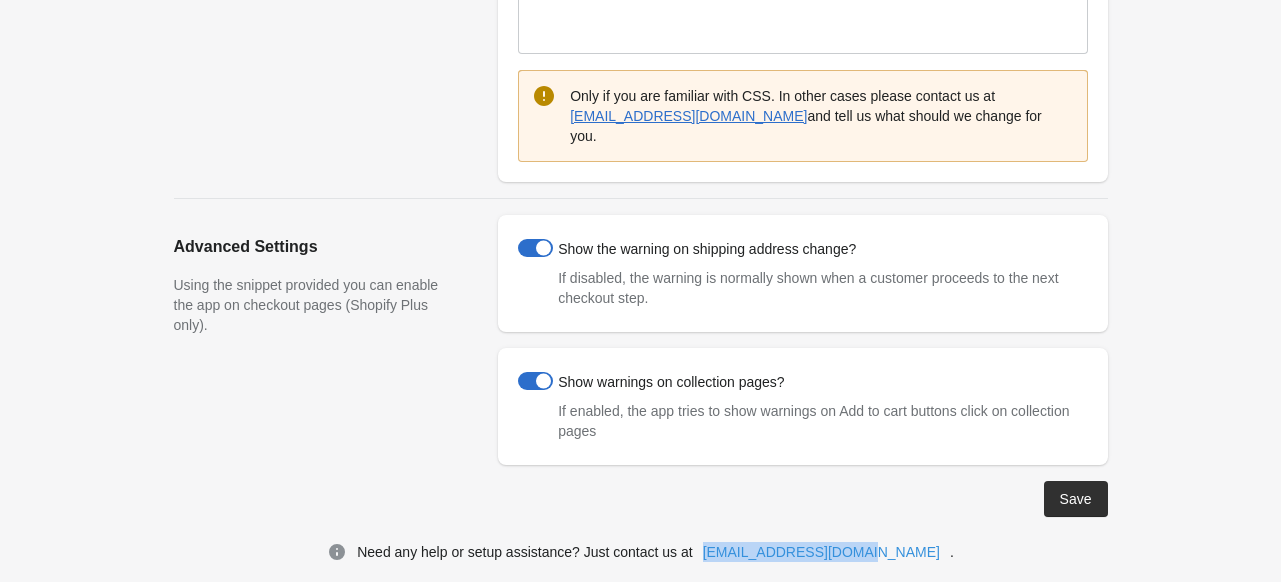 drag, startPoint x: 744, startPoint y: 557, endPoint x: 883, endPoint y: 568, distance: 139.43457 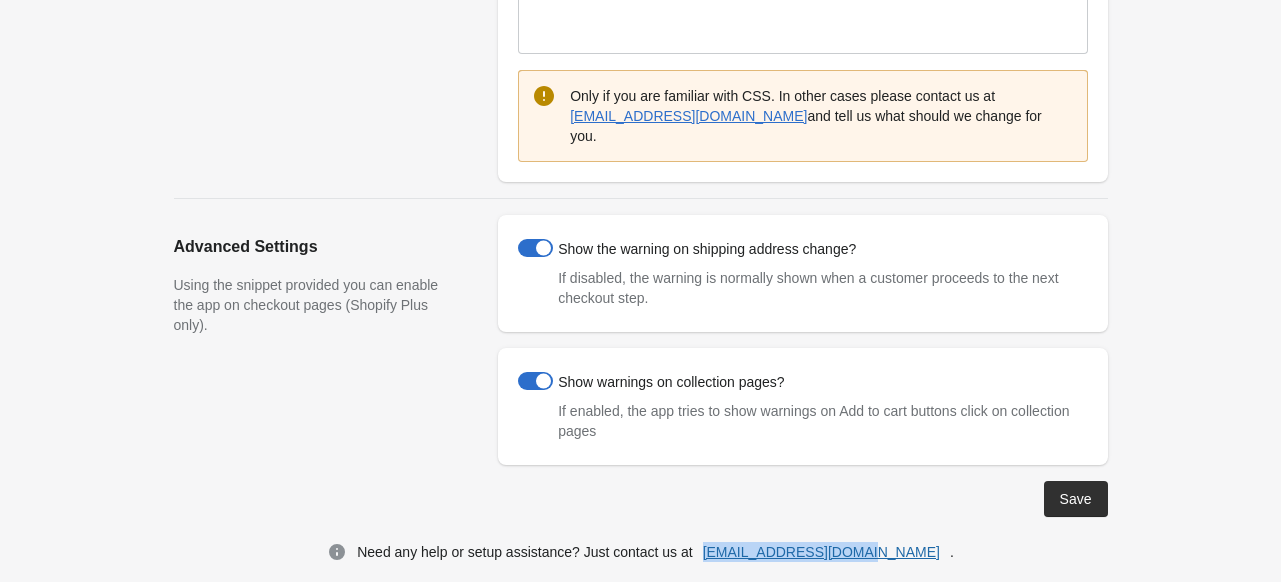 copy on "[EMAIL_ADDRESS][DOMAIN_NAME]" 